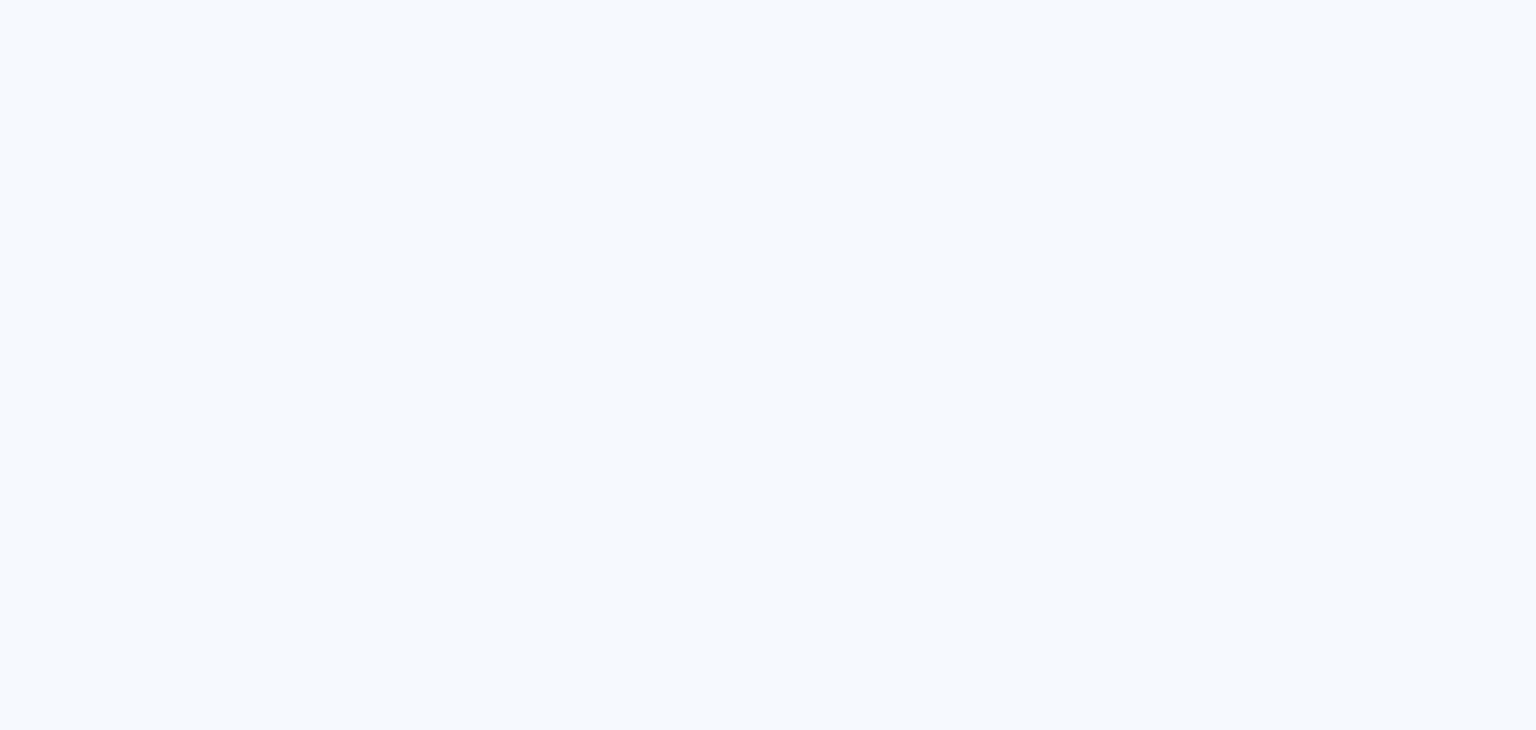 scroll, scrollTop: 0, scrollLeft: 0, axis: both 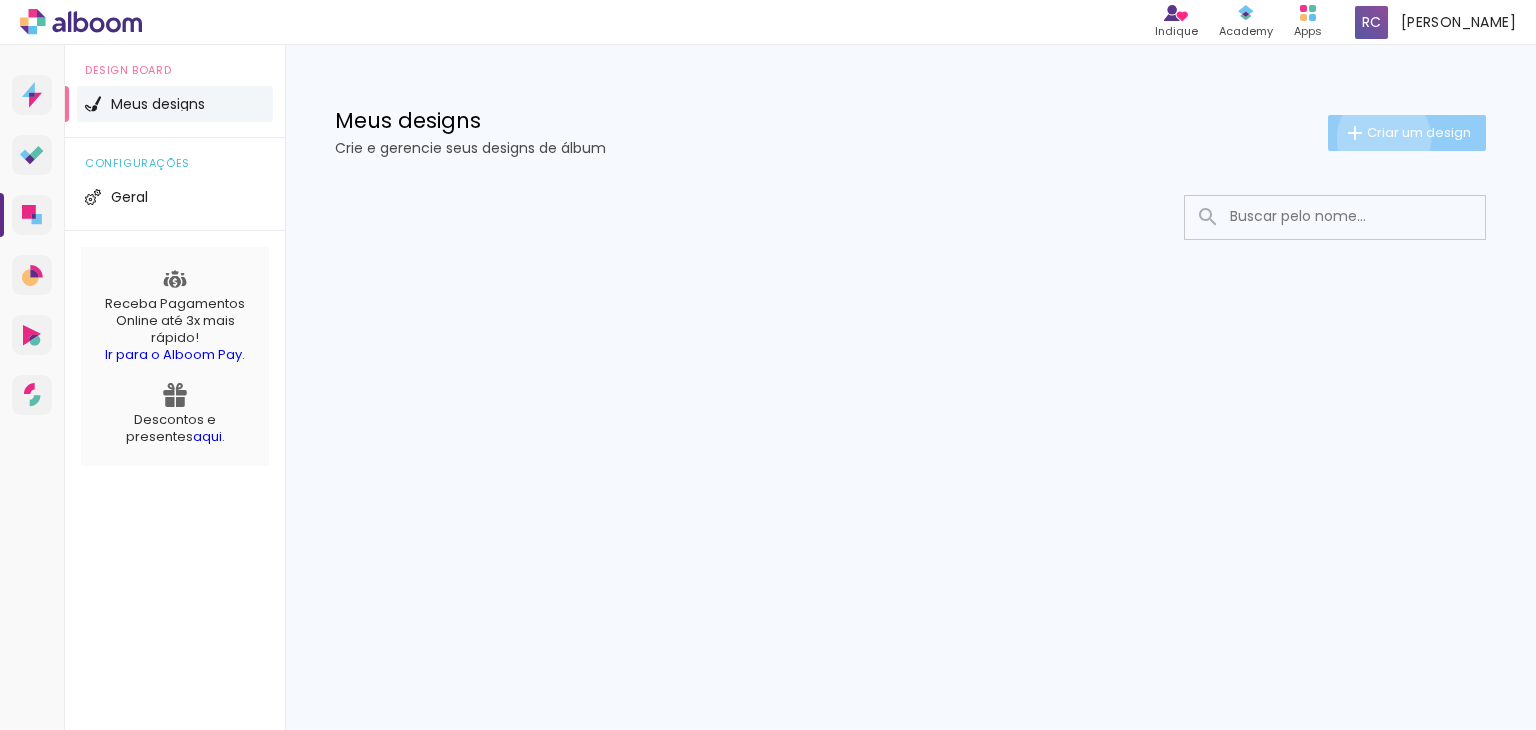 click on "Criar um design" 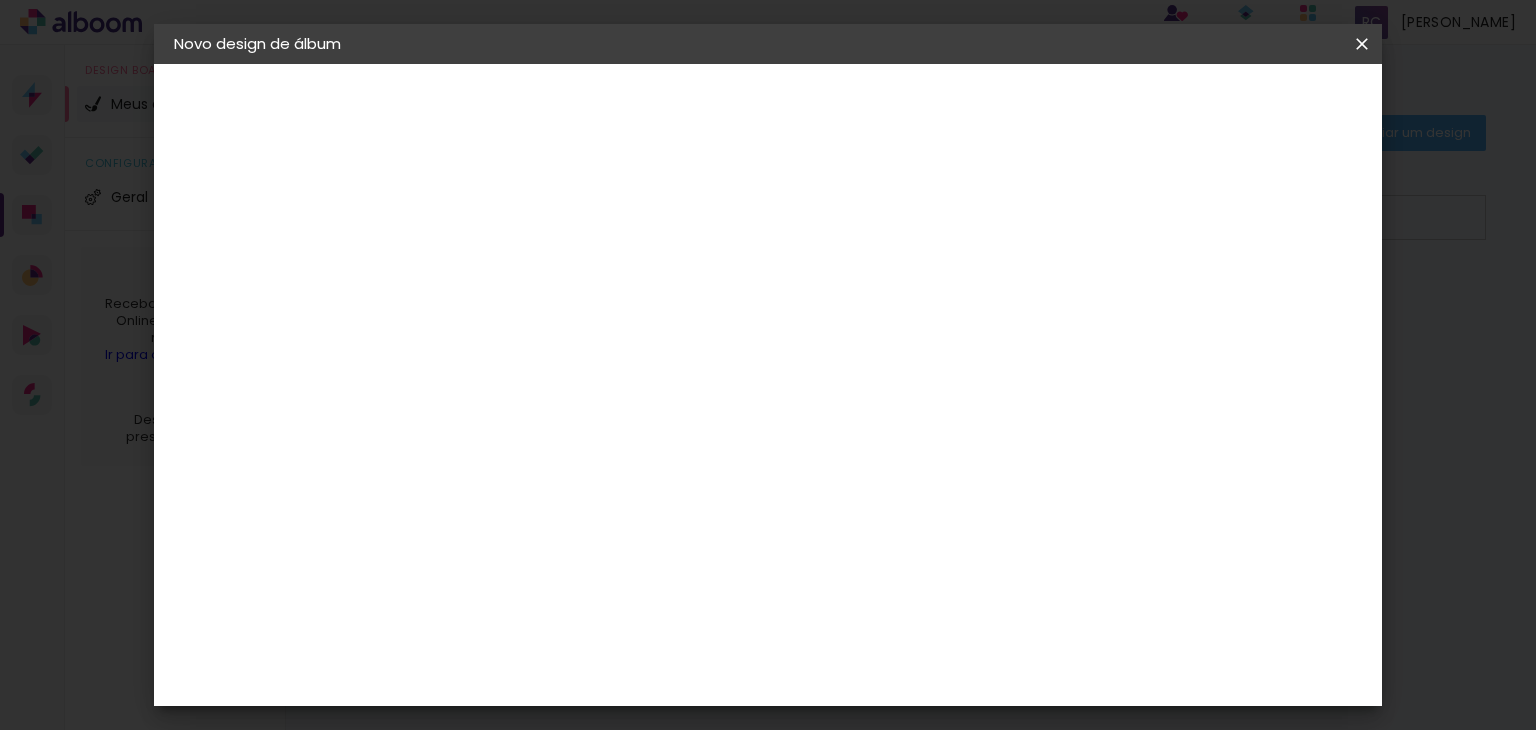 click at bounding box center [501, 268] 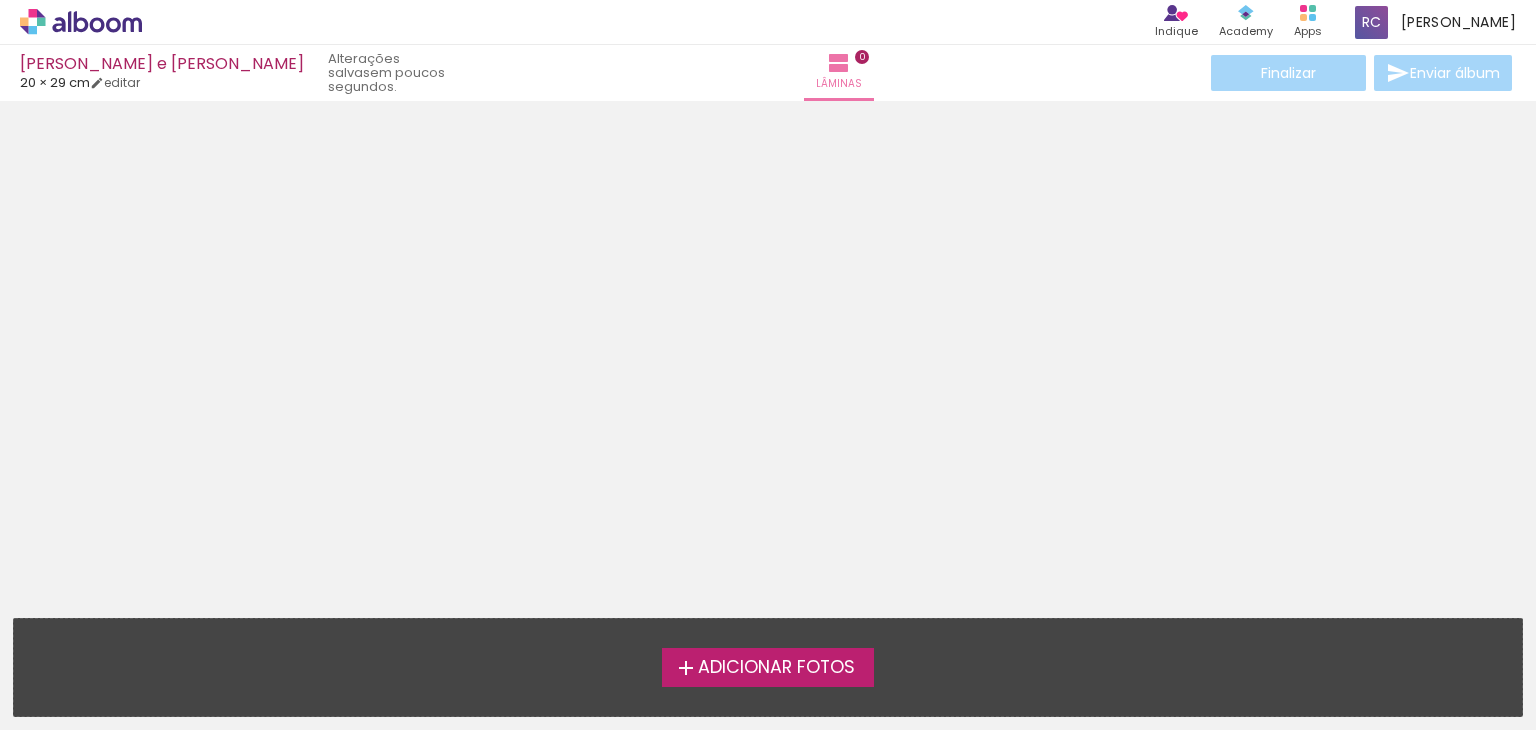 click on "Adicionar Fotos" at bounding box center [776, 668] 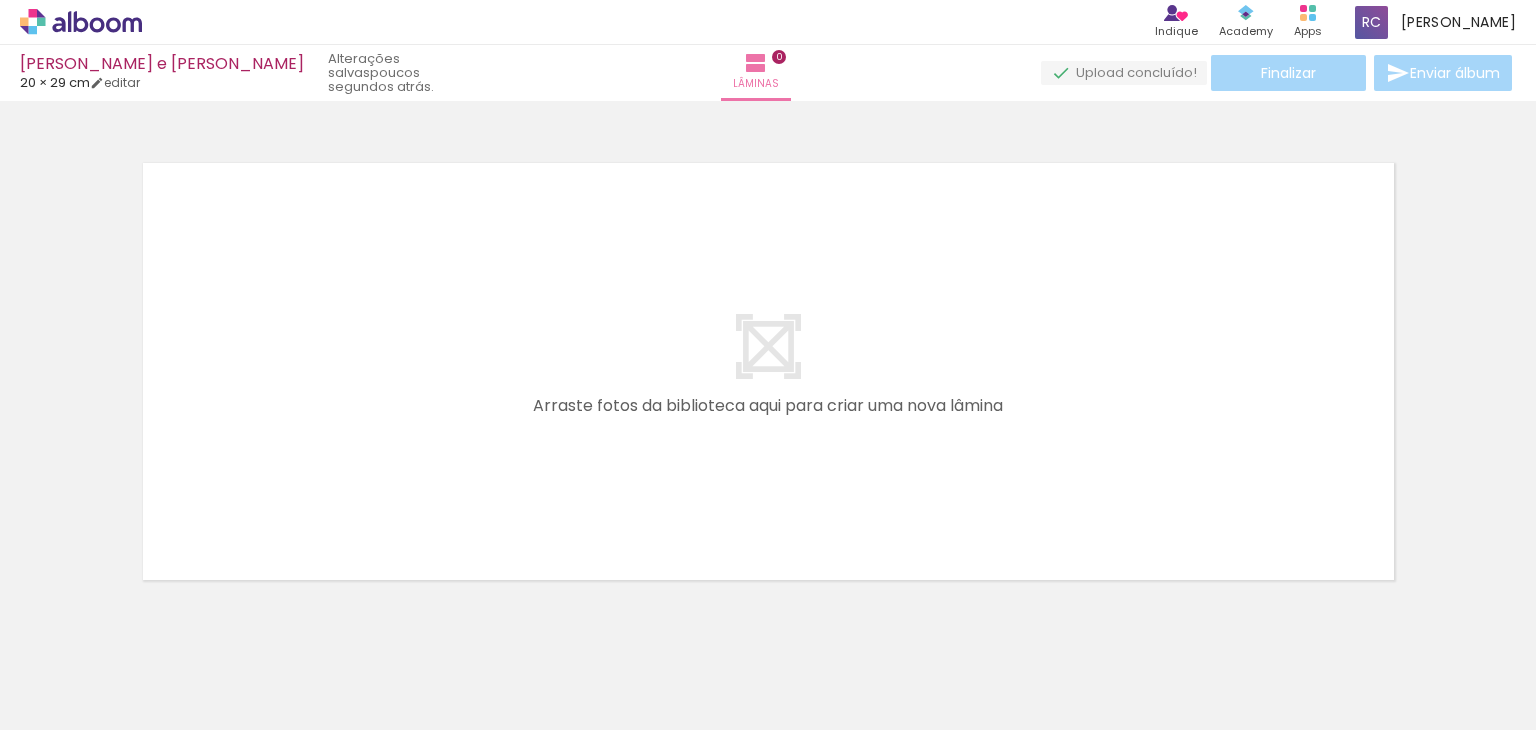 scroll, scrollTop: 25, scrollLeft: 0, axis: vertical 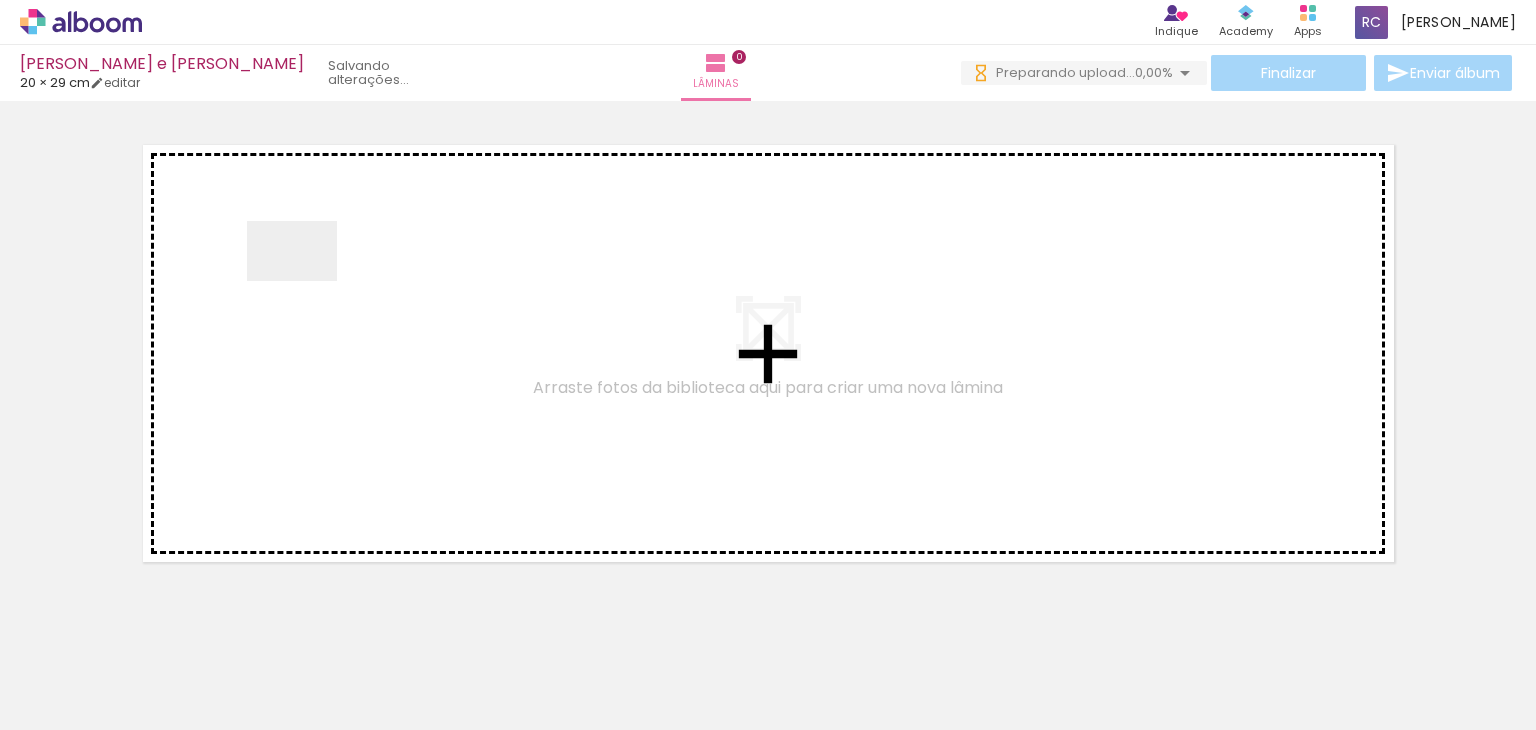 drag, startPoint x: 228, startPoint y: 672, endPoint x: 307, endPoint y: 281, distance: 398.901 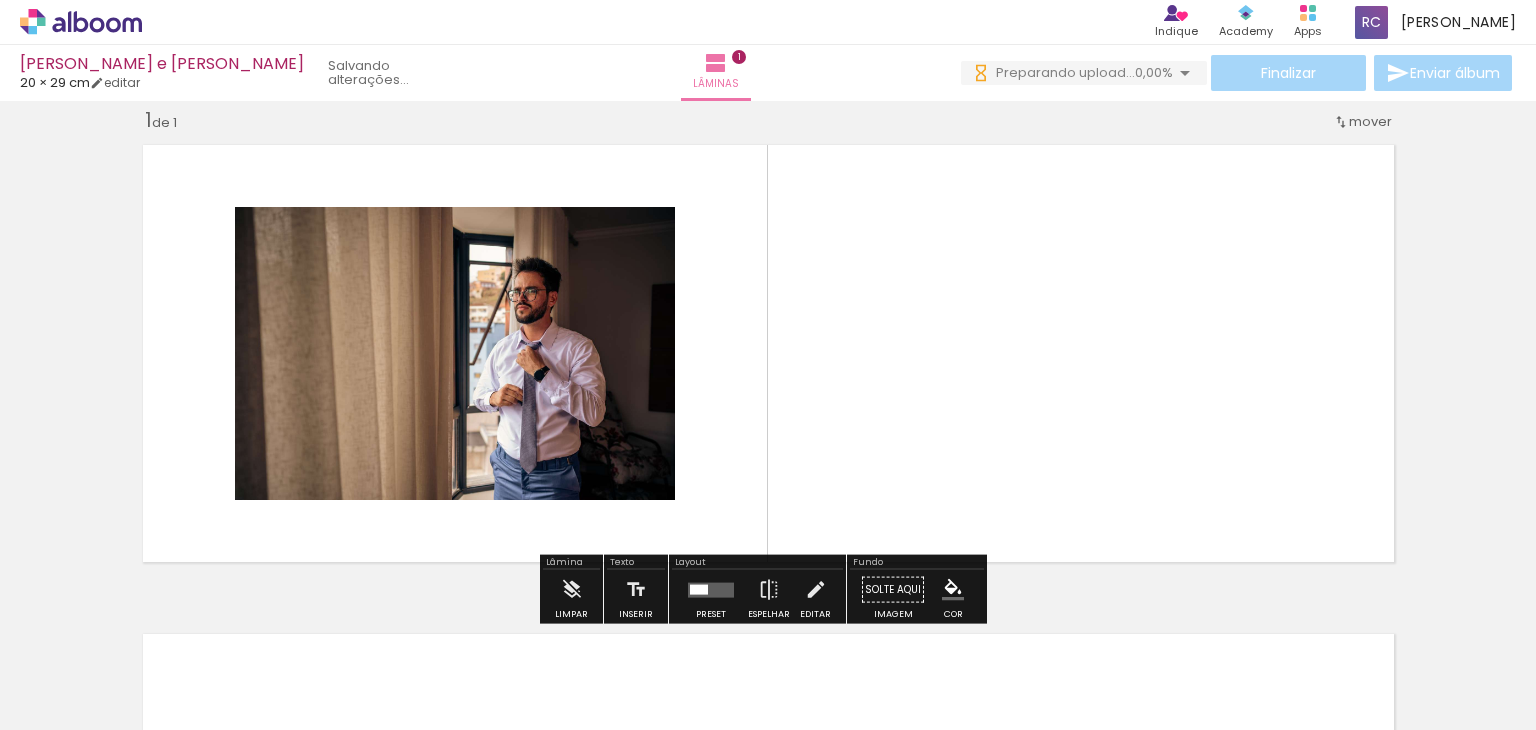 scroll, scrollTop: 25, scrollLeft: 0, axis: vertical 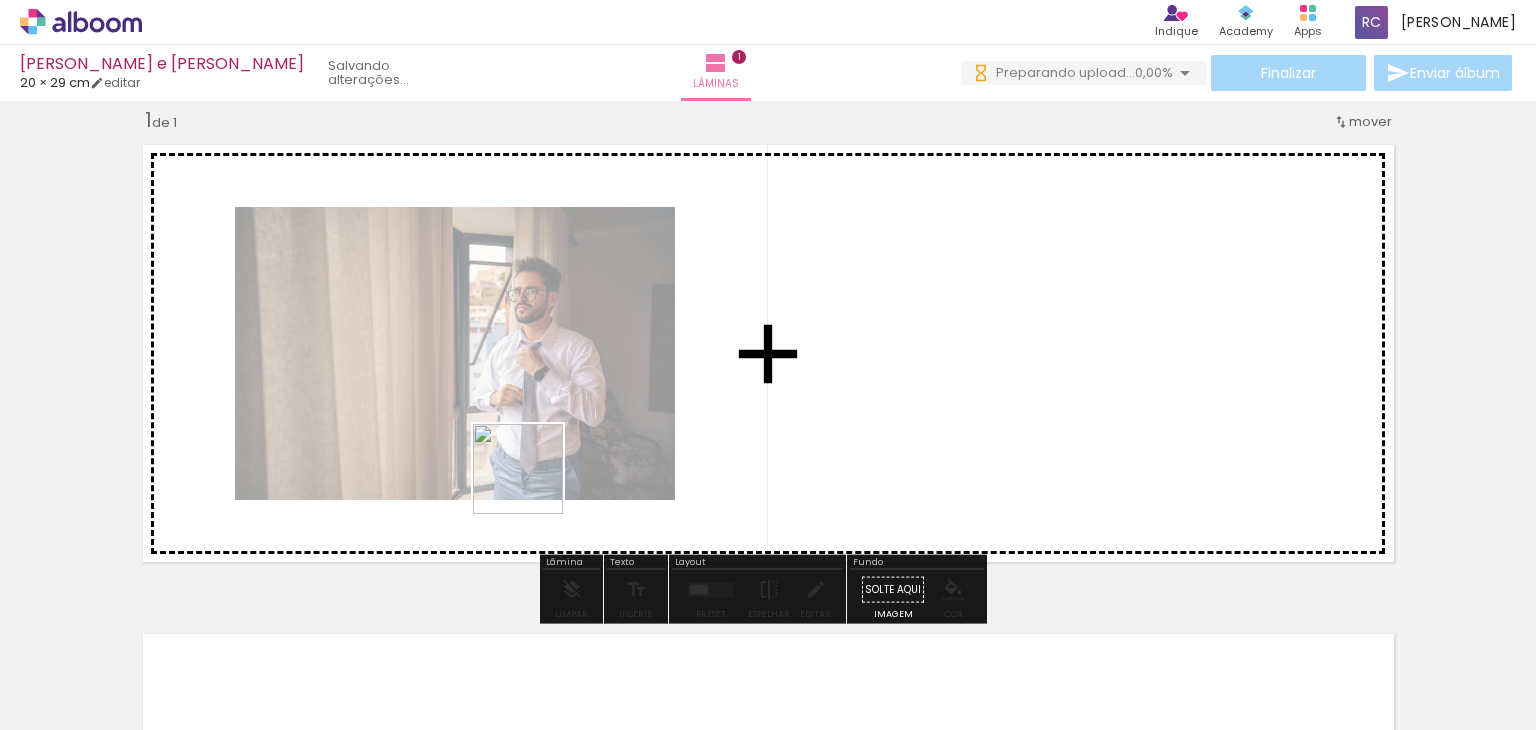 drag, startPoint x: 554, startPoint y: 668, endPoint x: 529, endPoint y: 477, distance: 192.62918 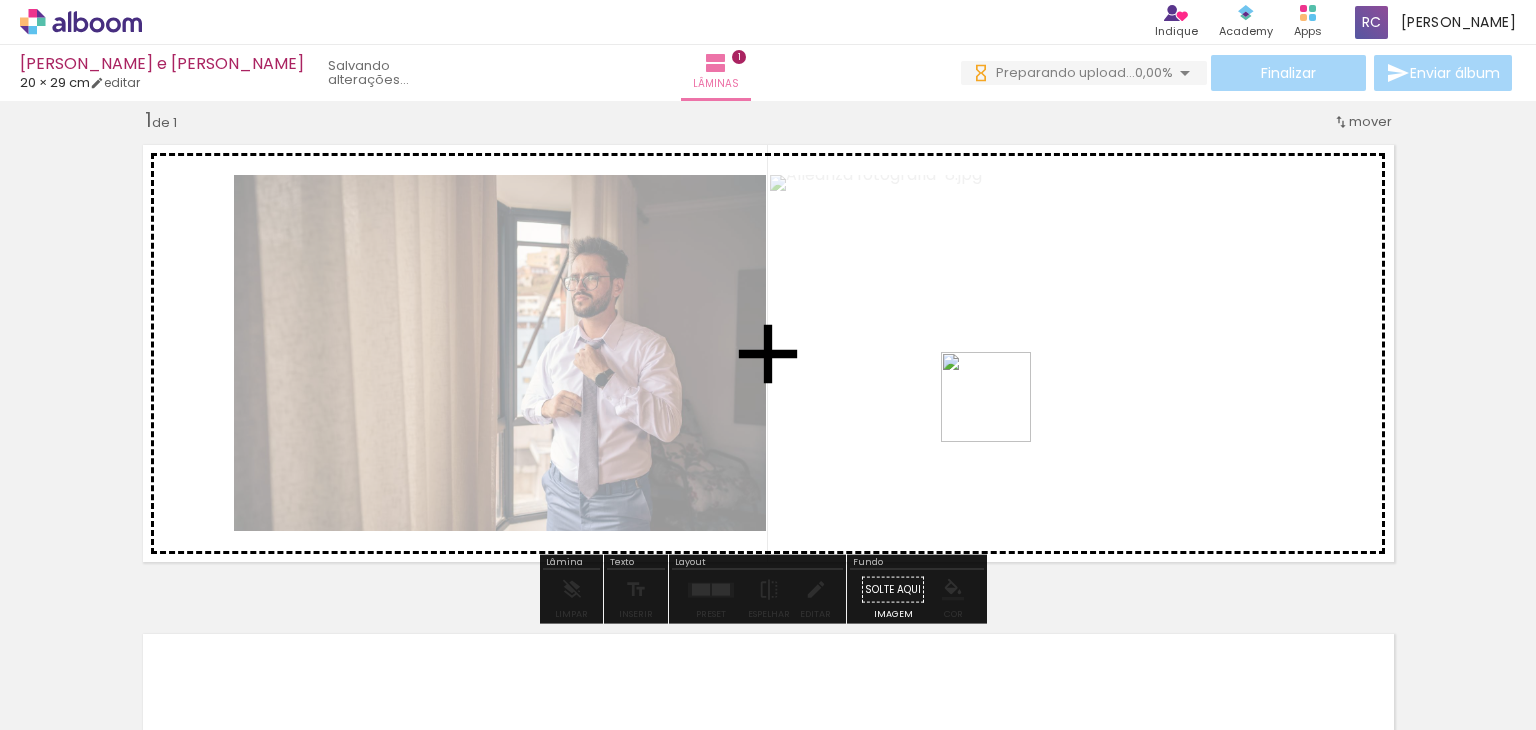 drag, startPoint x: 788, startPoint y: 673, endPoint x: 1001, endPoint y: 435, distance: 319.39474 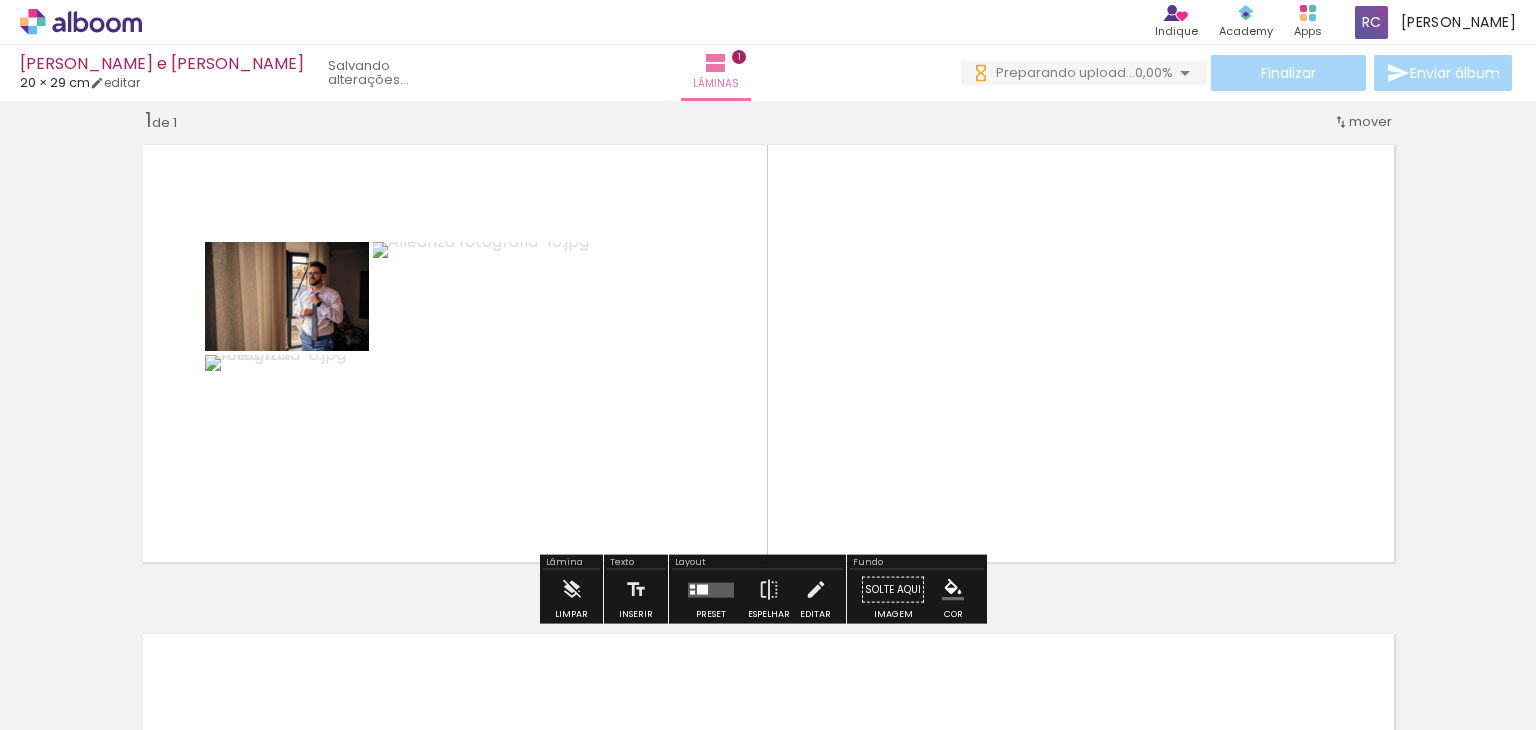 scroll, scrollTop: 0, scrollLeft: 0, axis: both 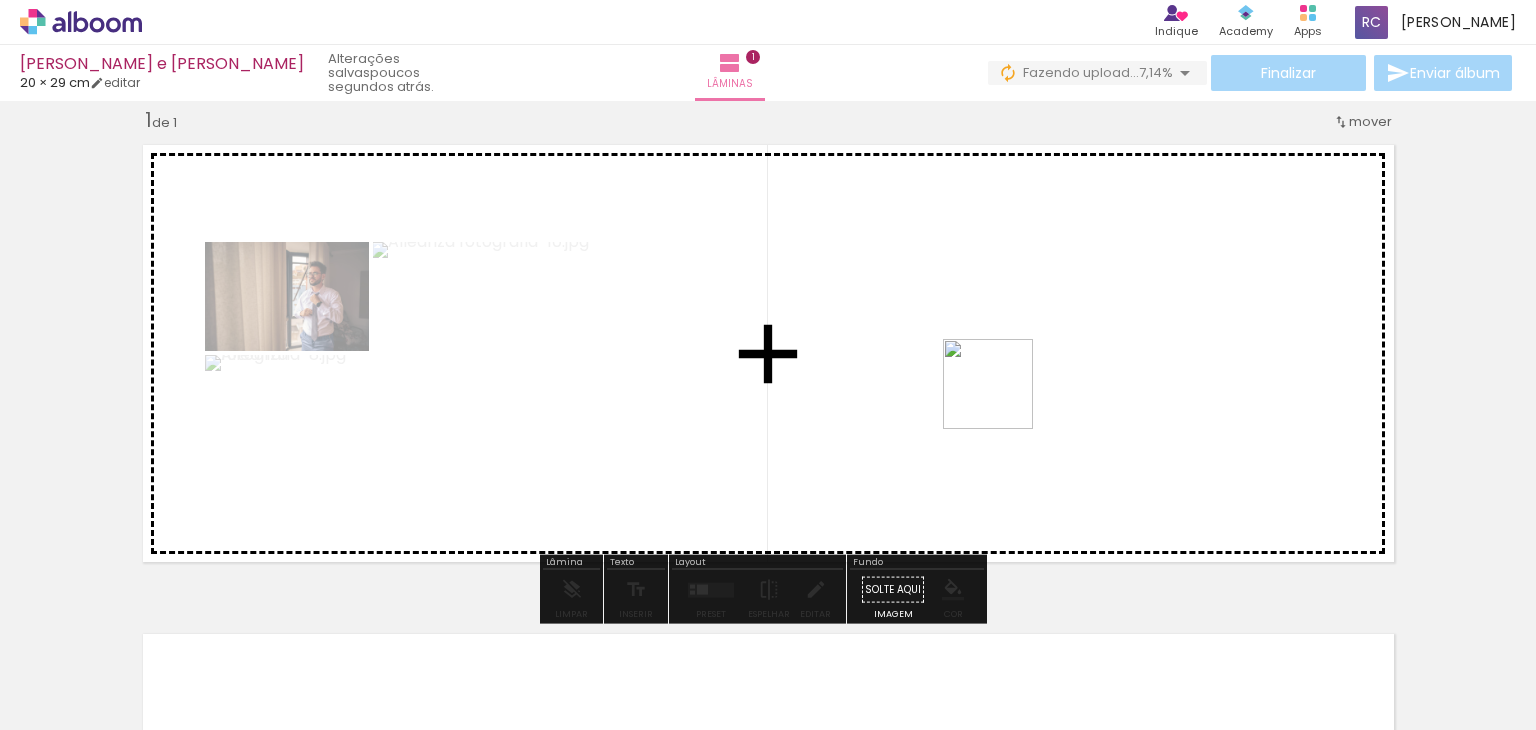 drag, startPoint x: 1108, startPoint y: 681, endPoint x: 991, endPoint y: 367, distance: 335.08954 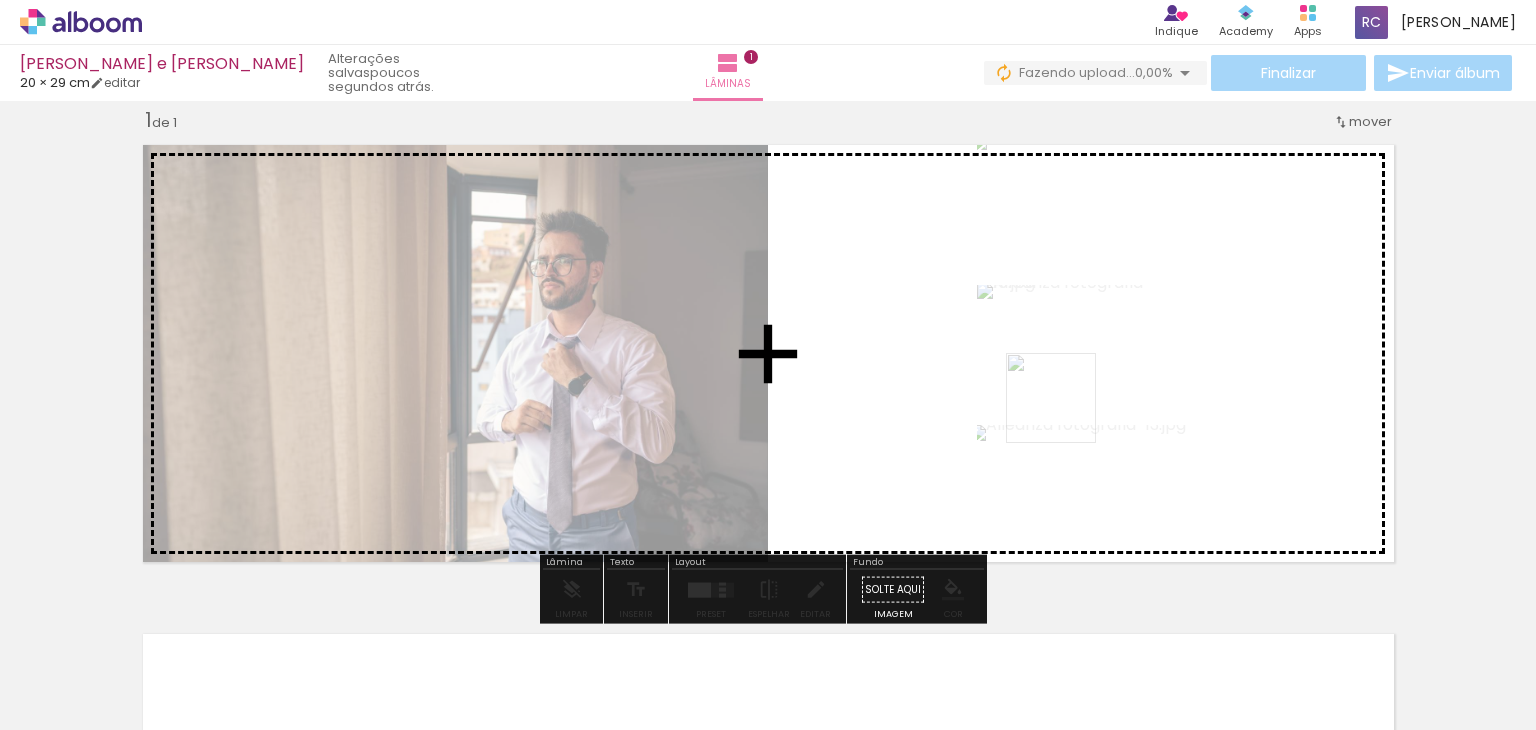 drag, startPoint x: 1079, startPoint y: 660, endPoint x: 1066, endPoint y: 412, distance: 248.34048 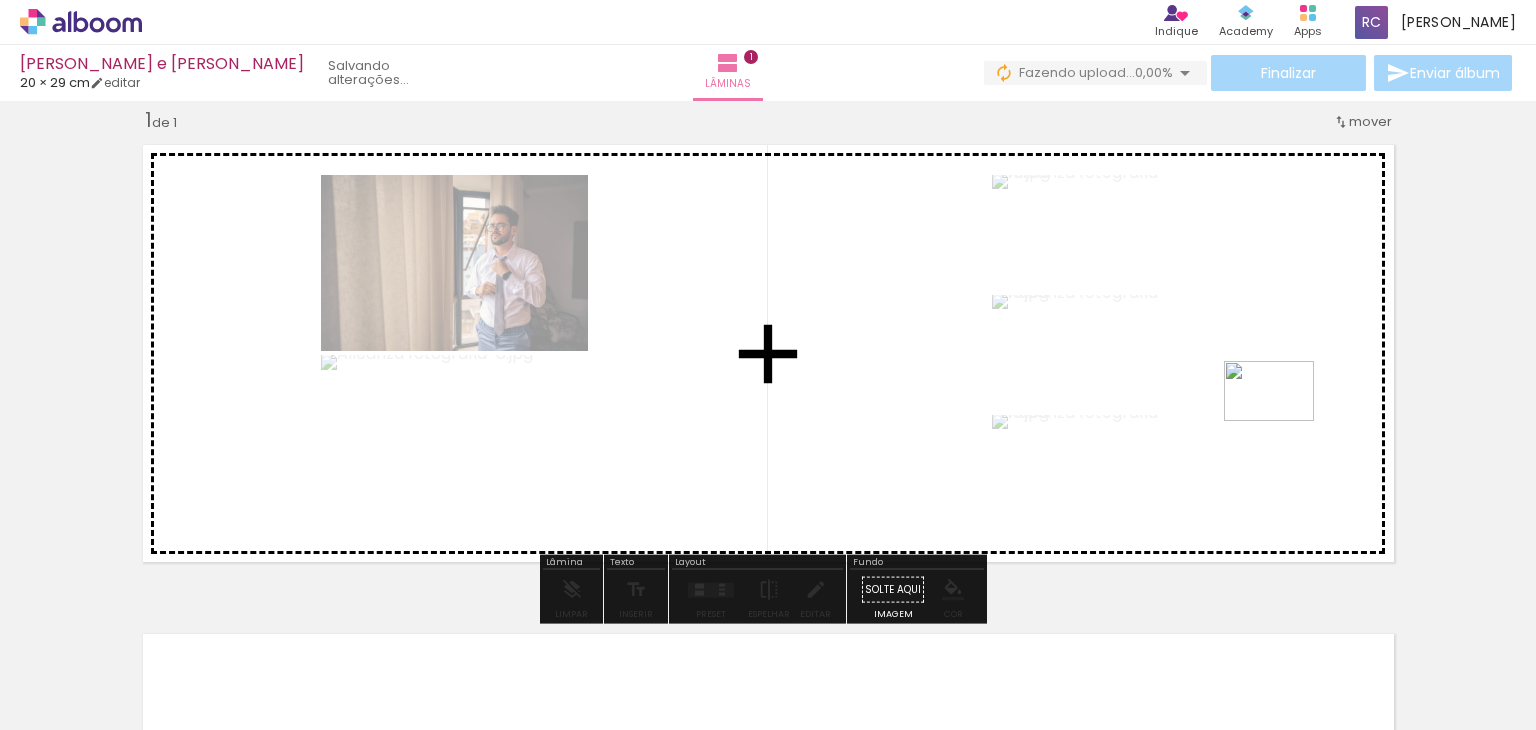 drag, startPoint x: 1358, startPoint y: 673, endPoint x: 1284, endPoint y: 421, distance: 262.64044 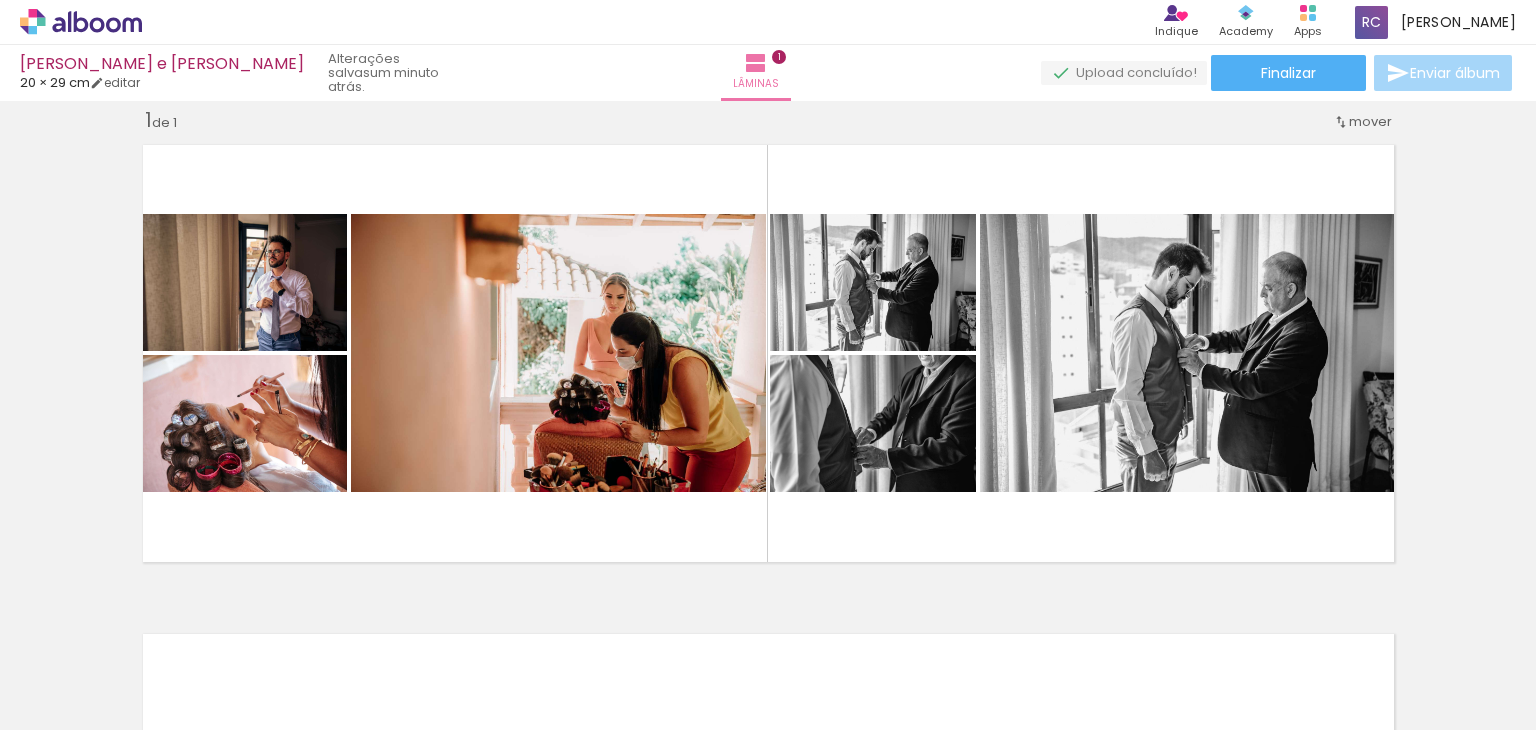click at bounding box center [156, 622] 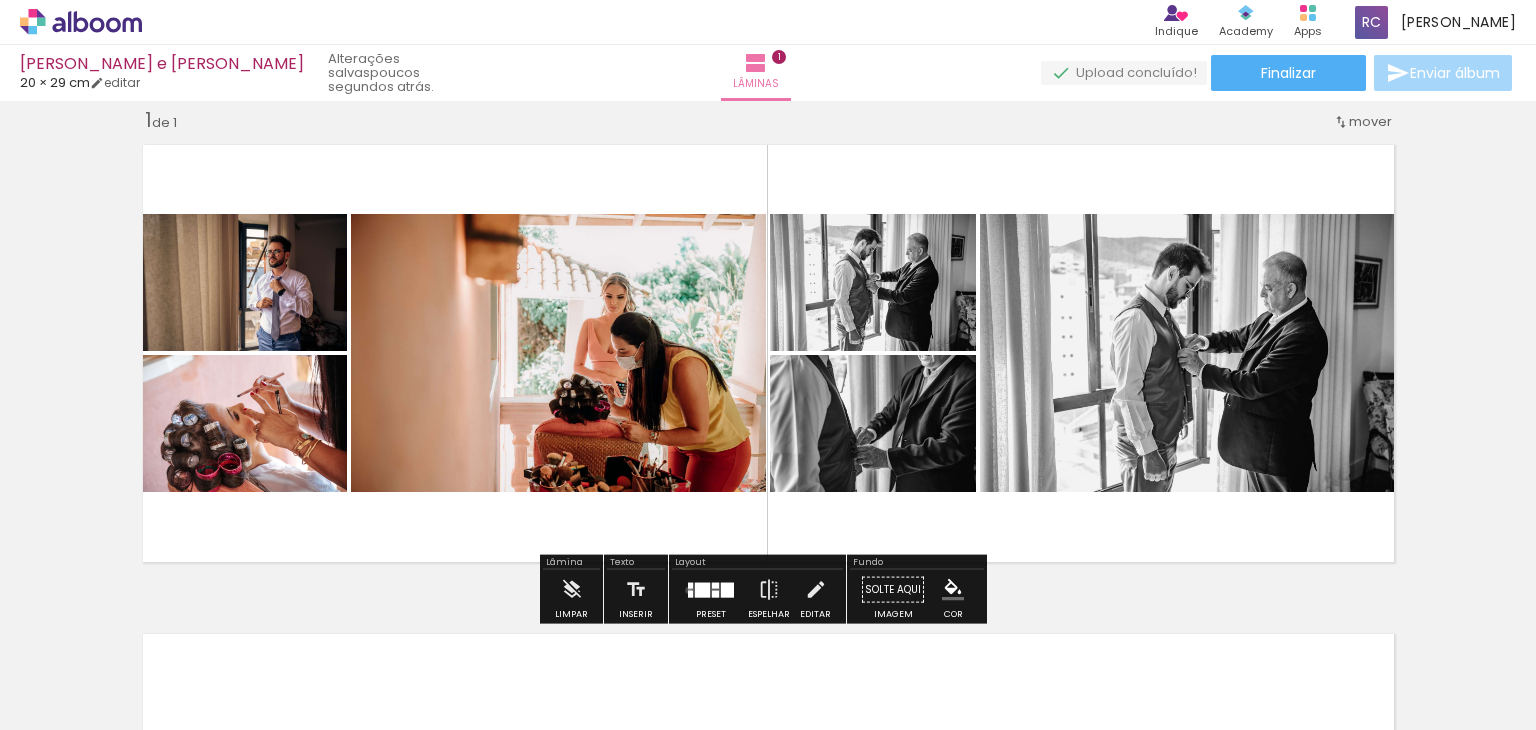 click at bounding box center [690, 593] 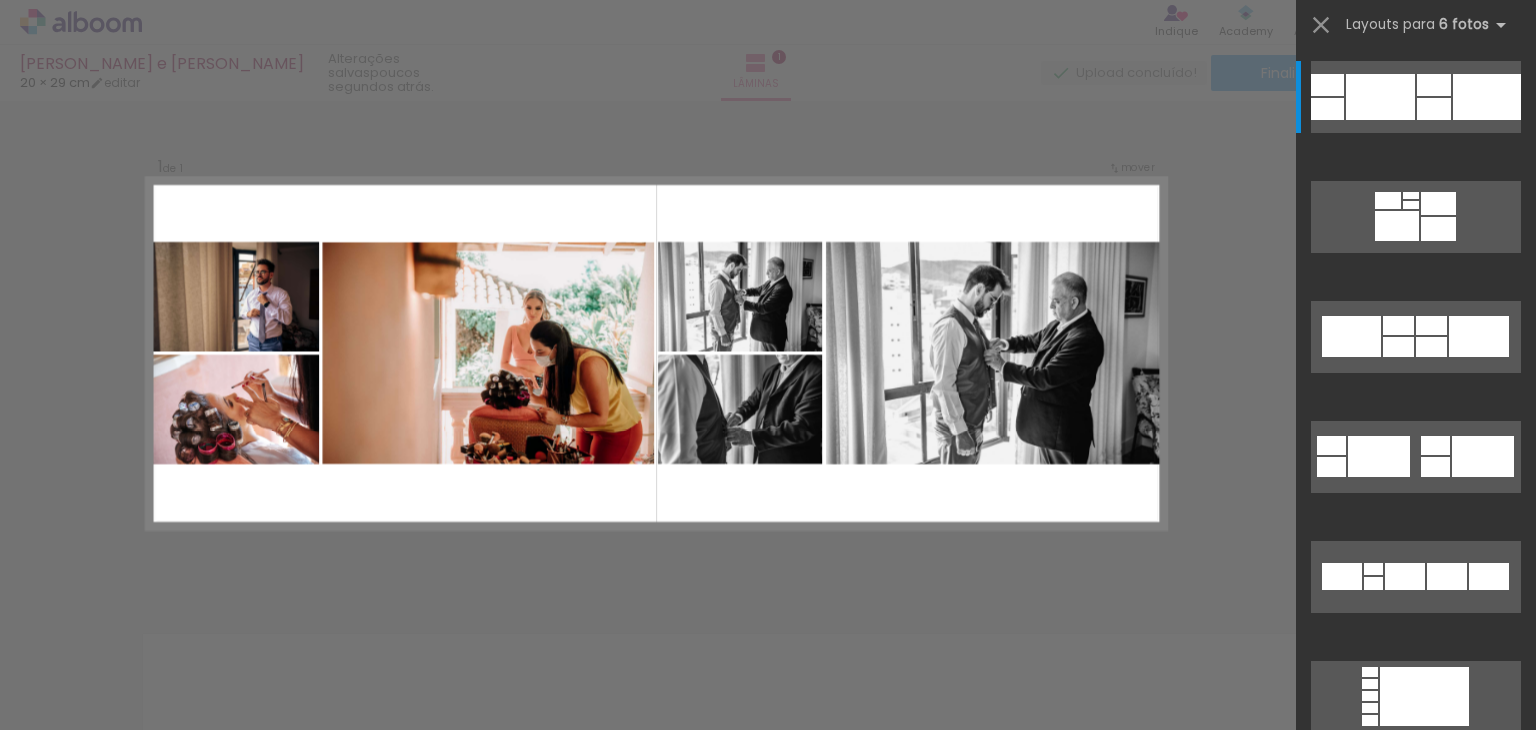 click on "Confirmar Cancelar" at bounding box center (768, 589) 